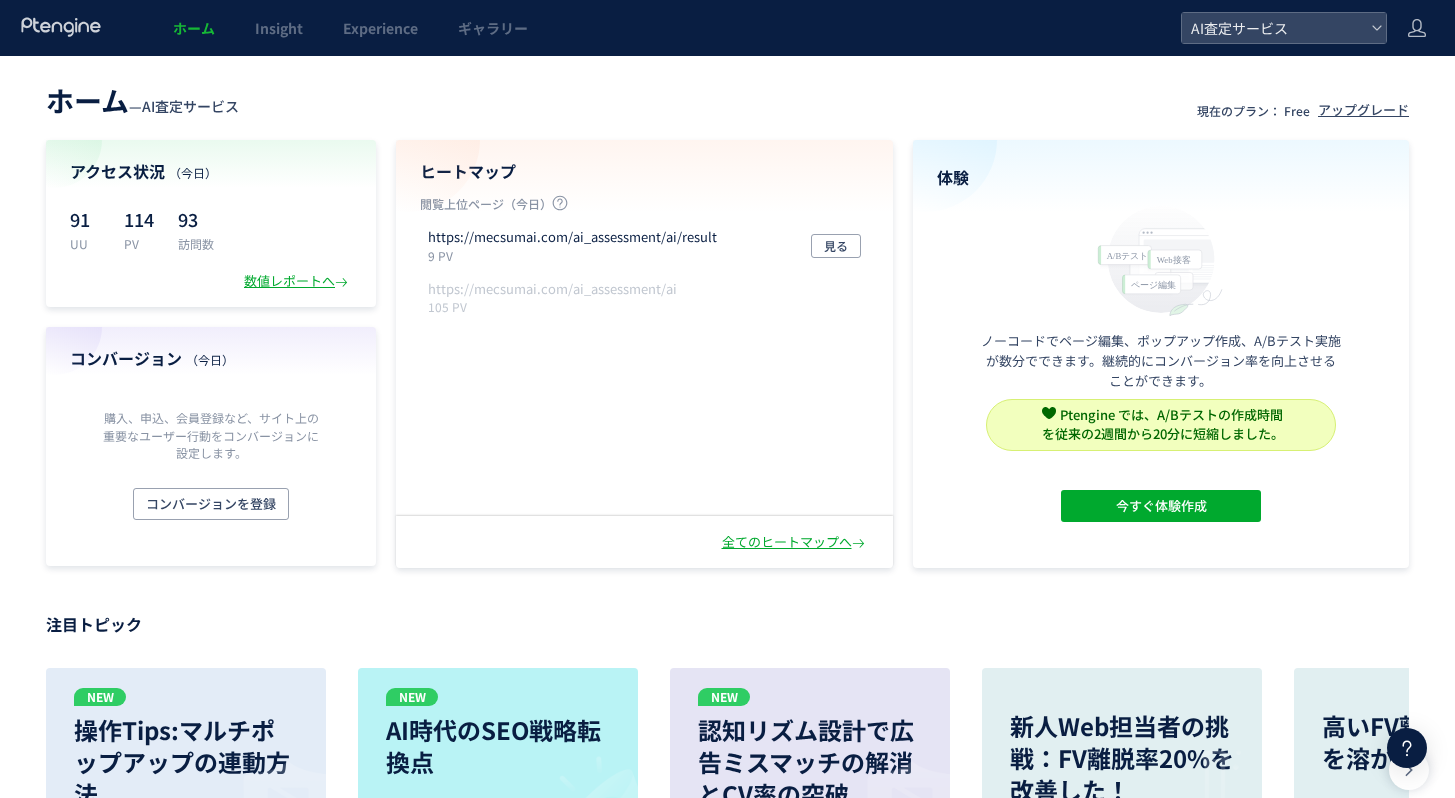 scroll, scrollTop: 0, scrollLeft: 0, axis: both 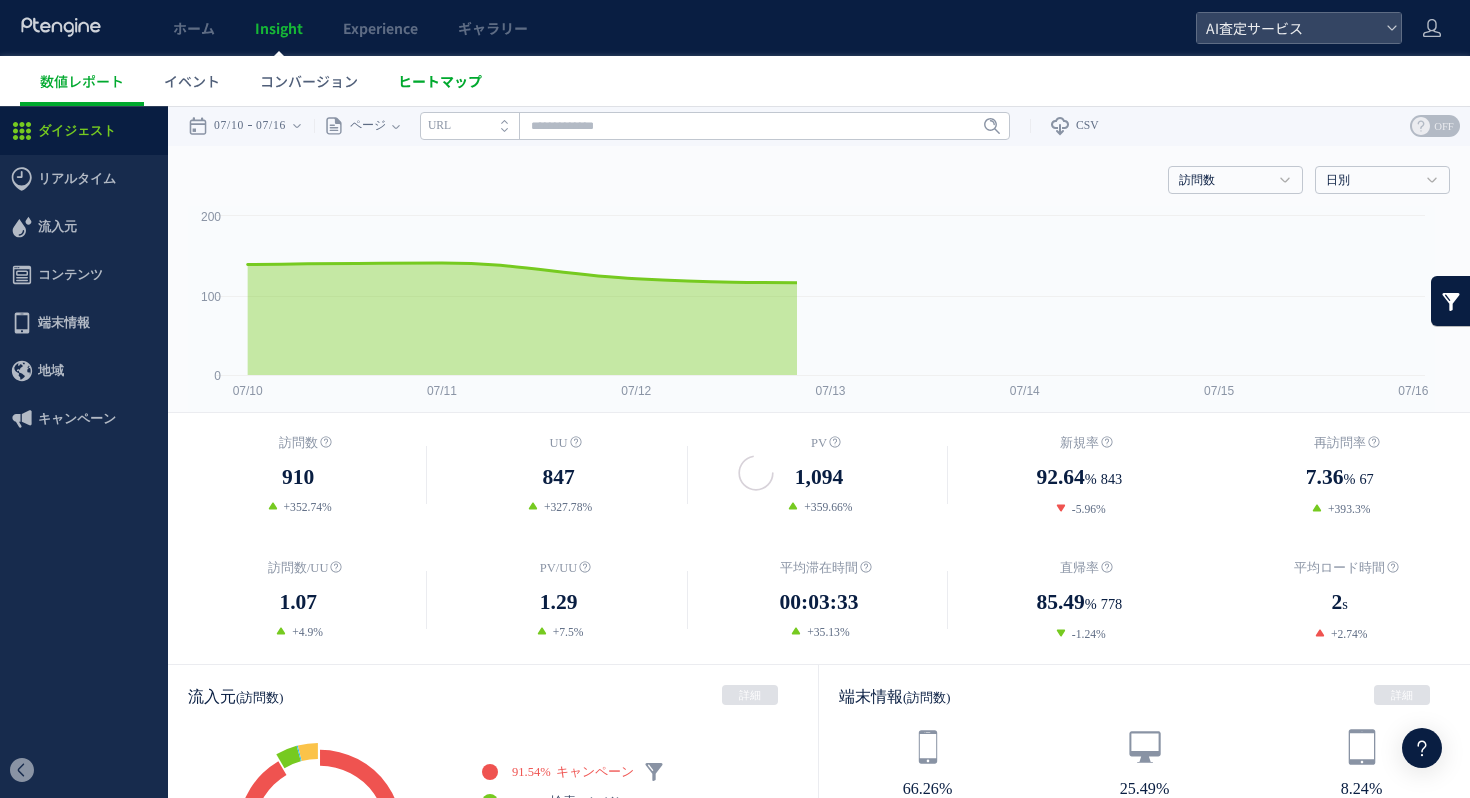 click on "ヒートマップ" at bounding box center [440, 81] 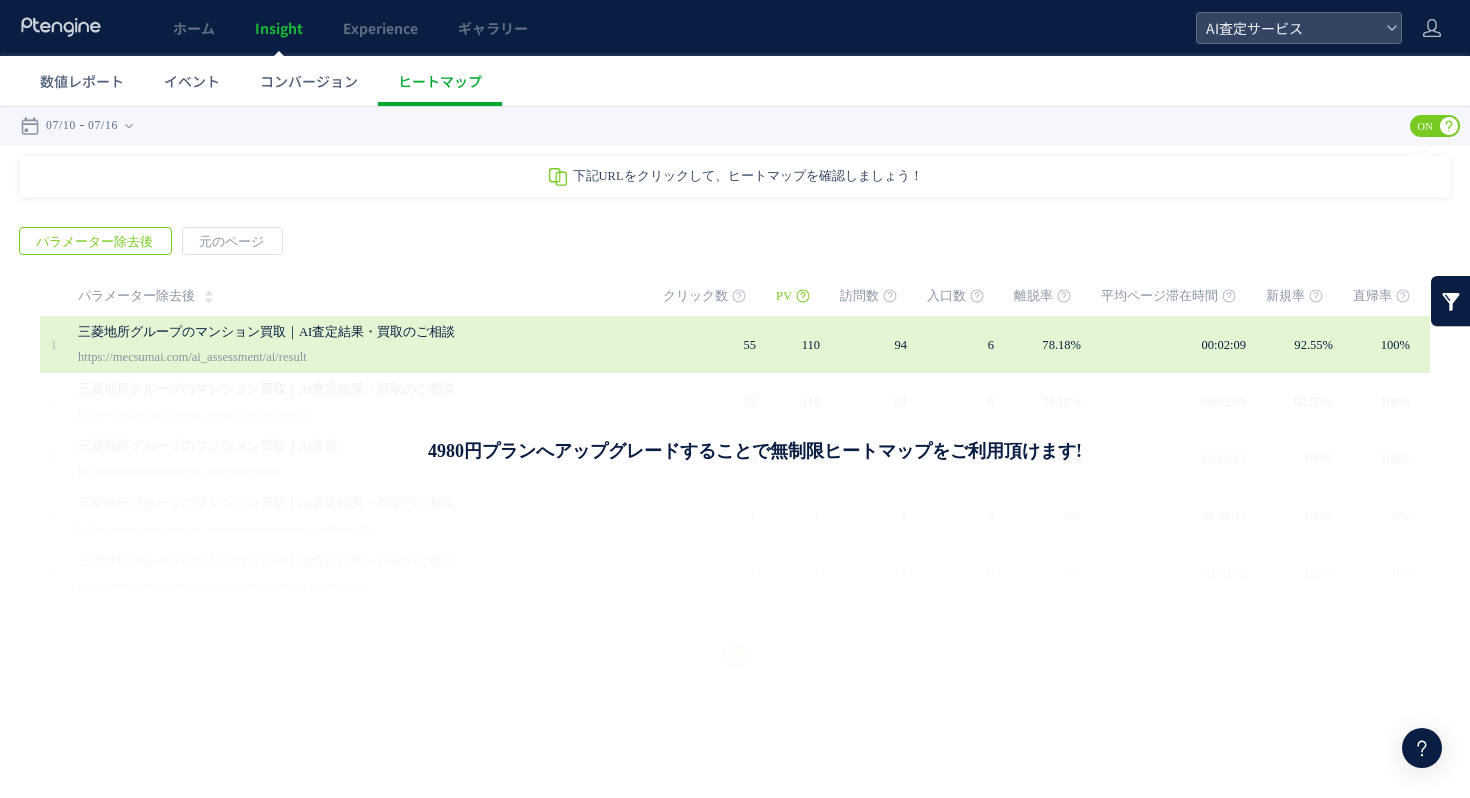 click on "三菱地所グループのマンション買取｜AI査定結果・買取のご相談" at bounding box center [338, 332] 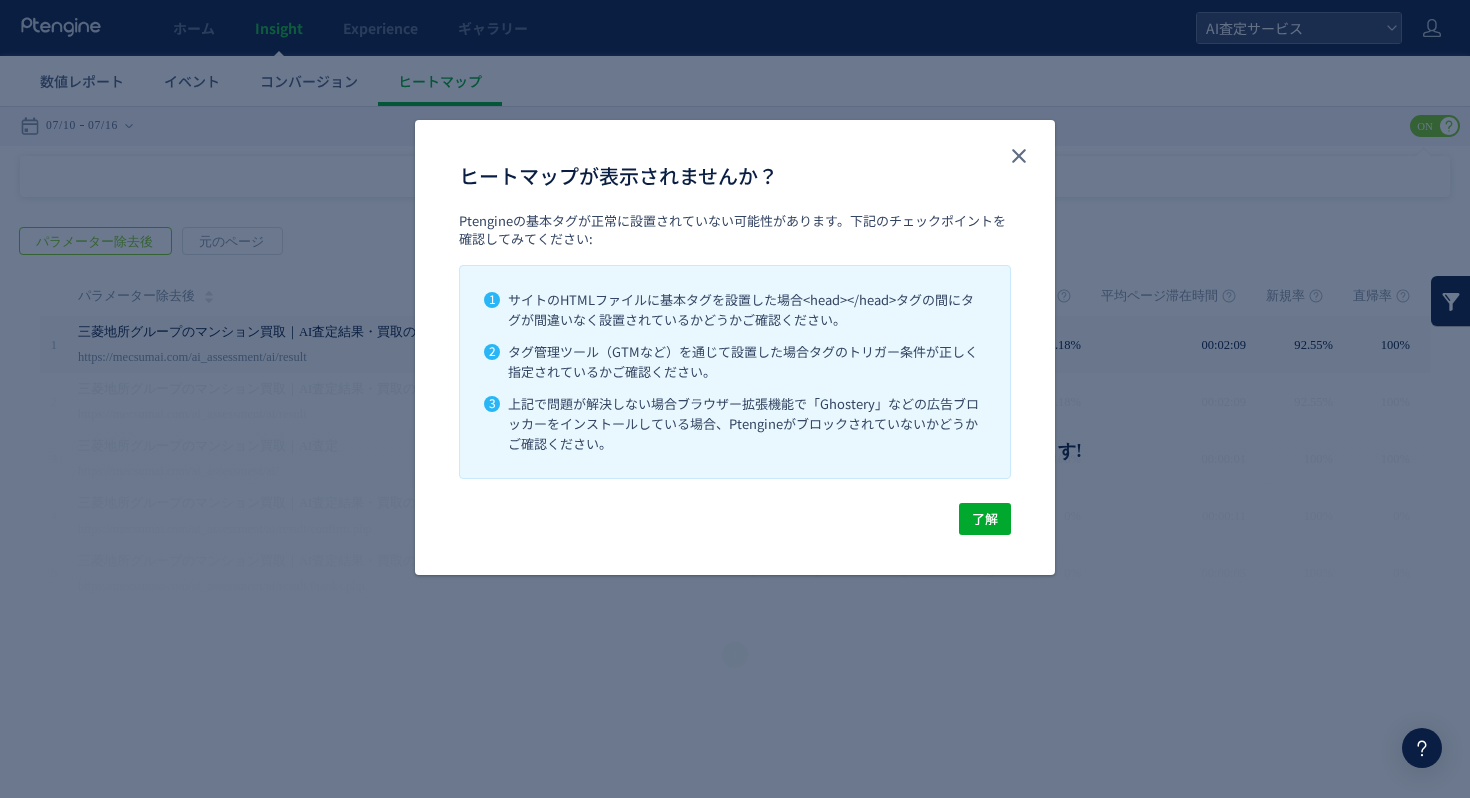 click on "ヒートマップが表示されませんか？" at bounding box center [735, 166] 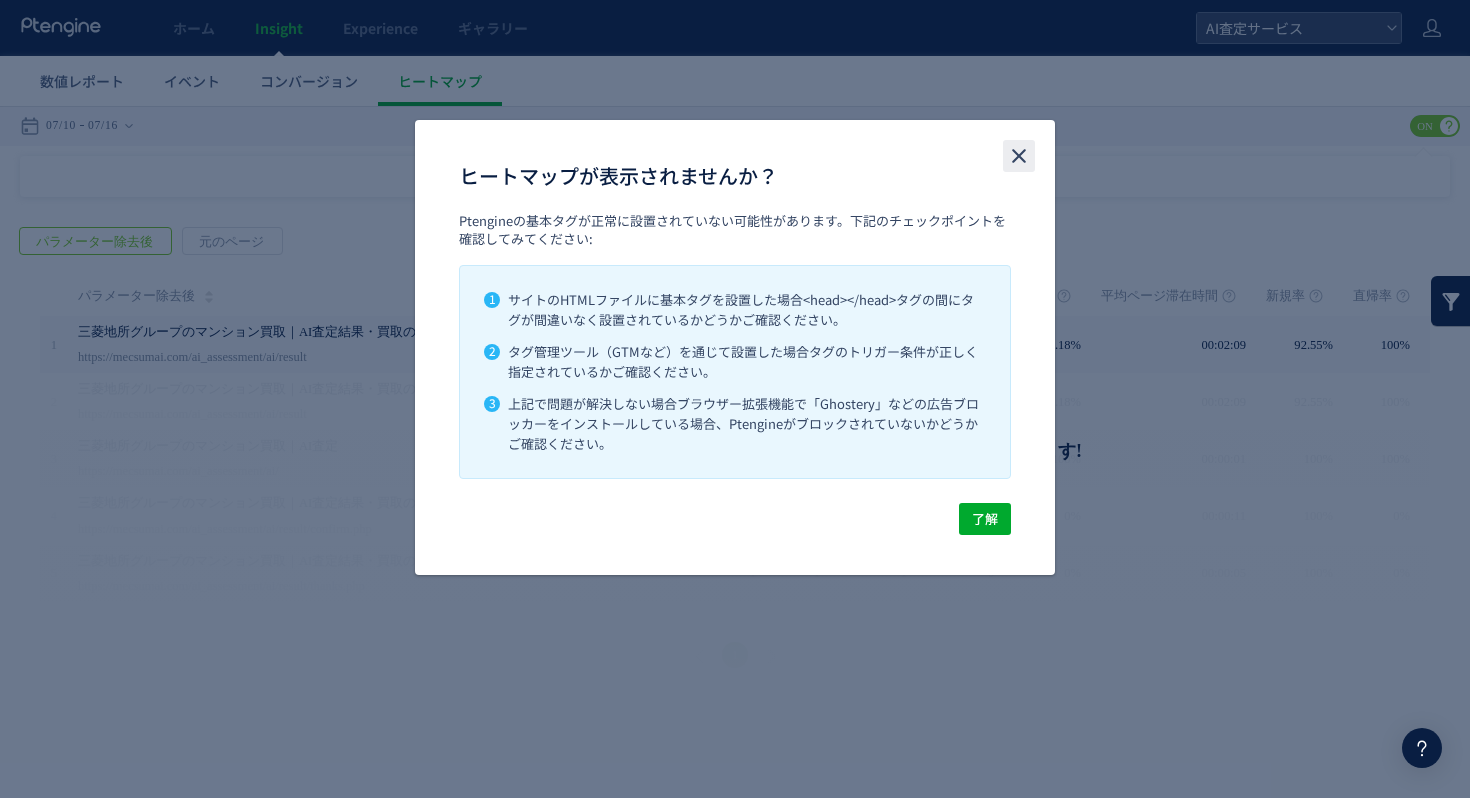 click 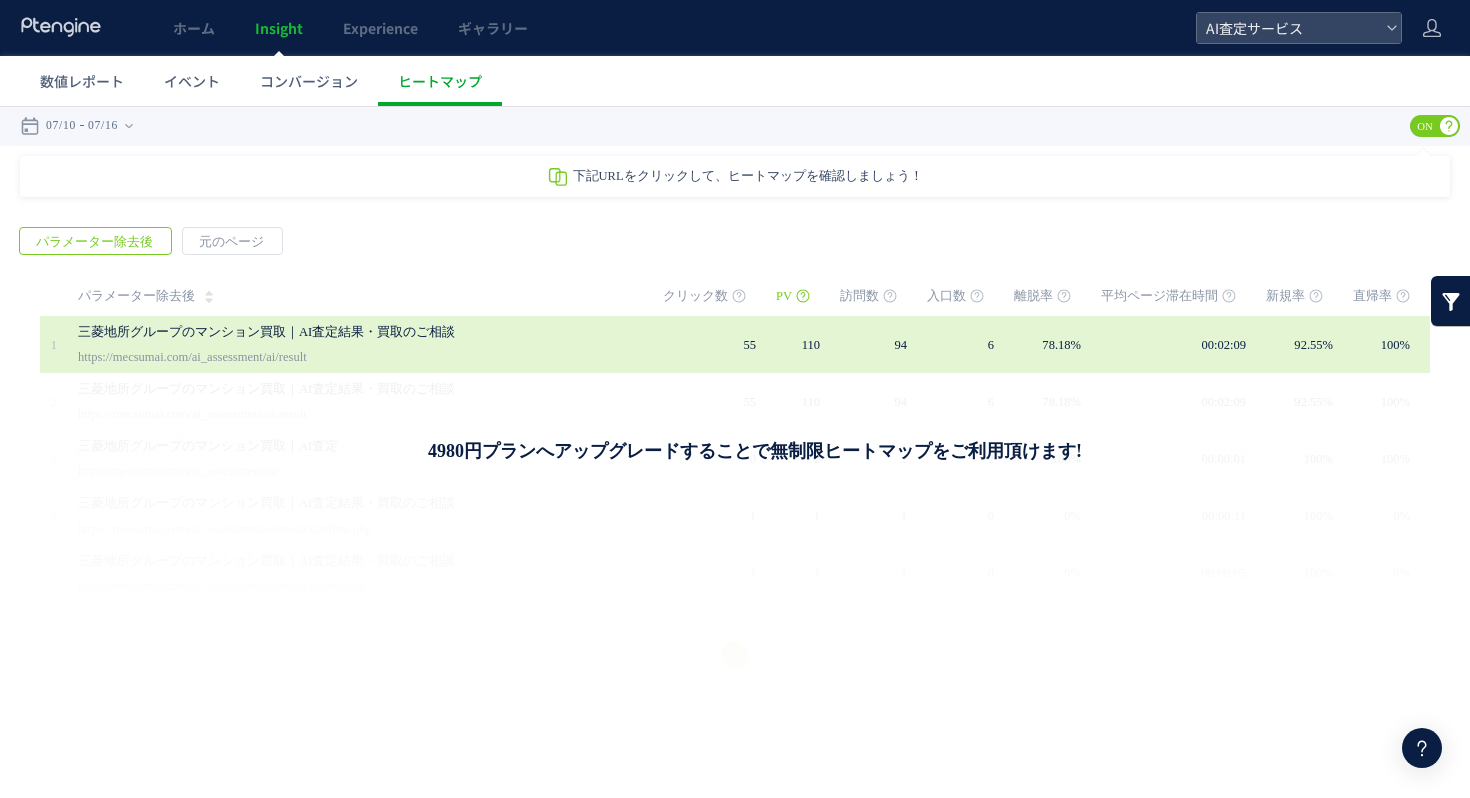 drag, startPoint x: 74, startPoint y: 361, endPoint x: 220, endPoint y: 360, distance: 146.00342 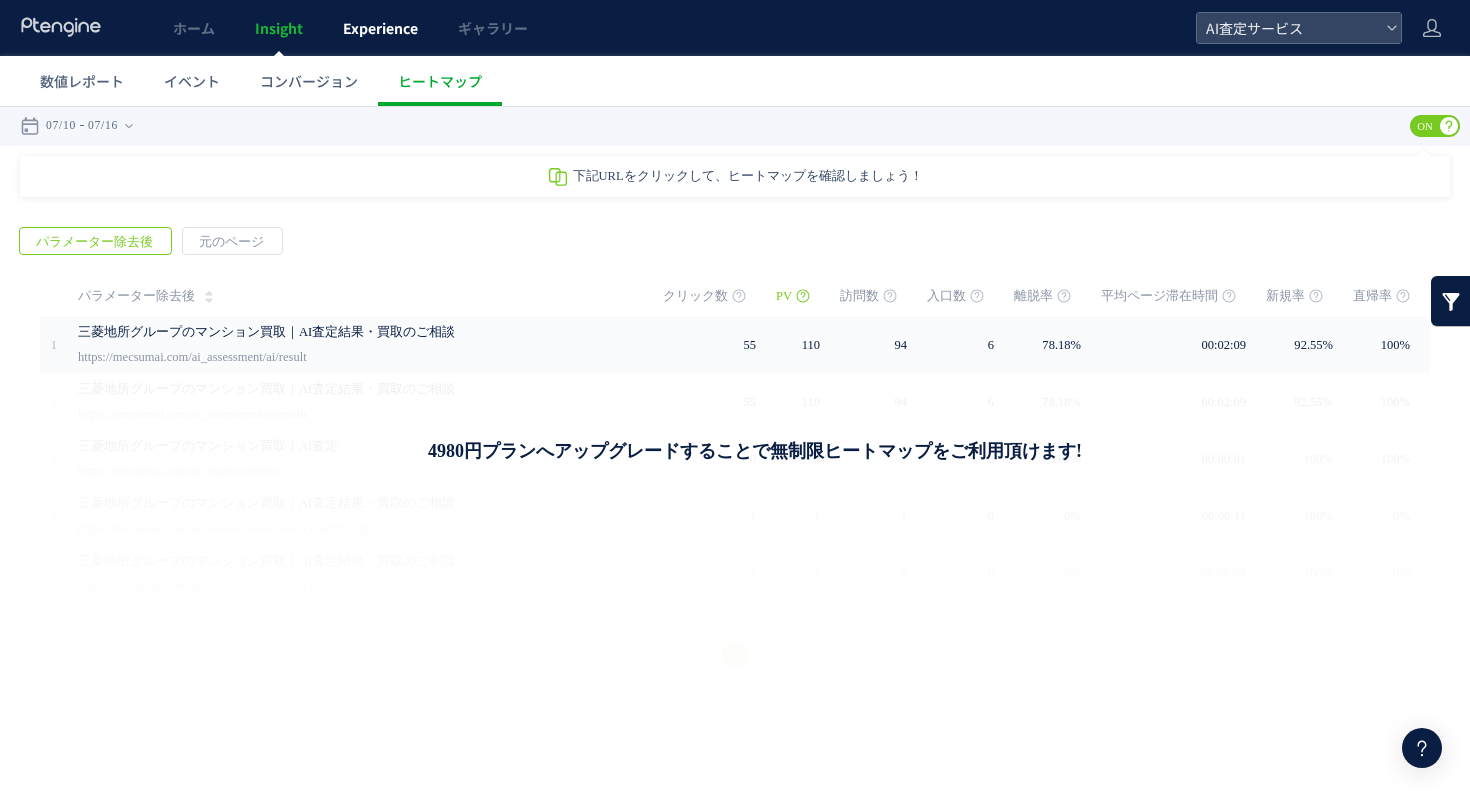 click on "Experience" at bounding box center [380, 28] 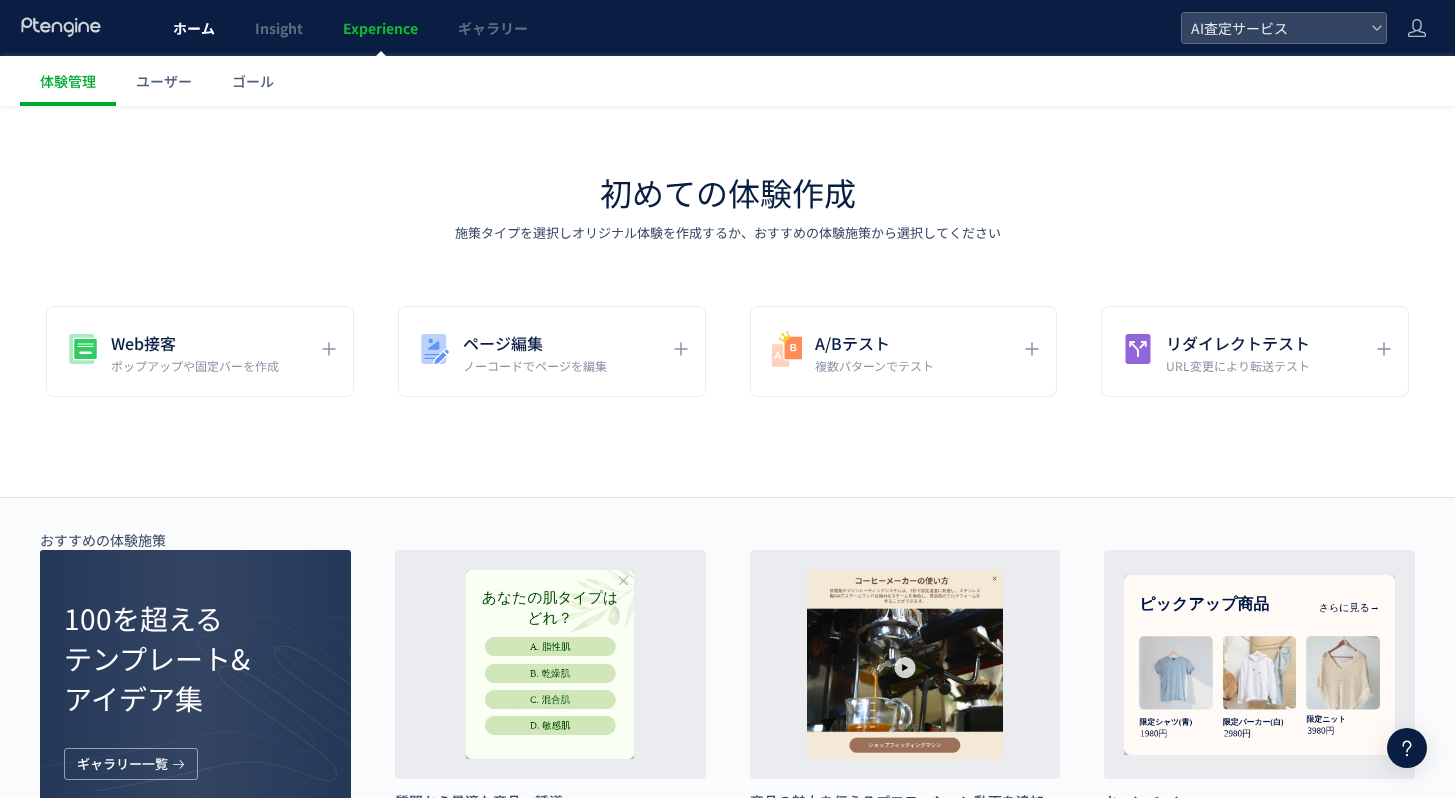 click on "ホーム" at bounding box center (194, 28) 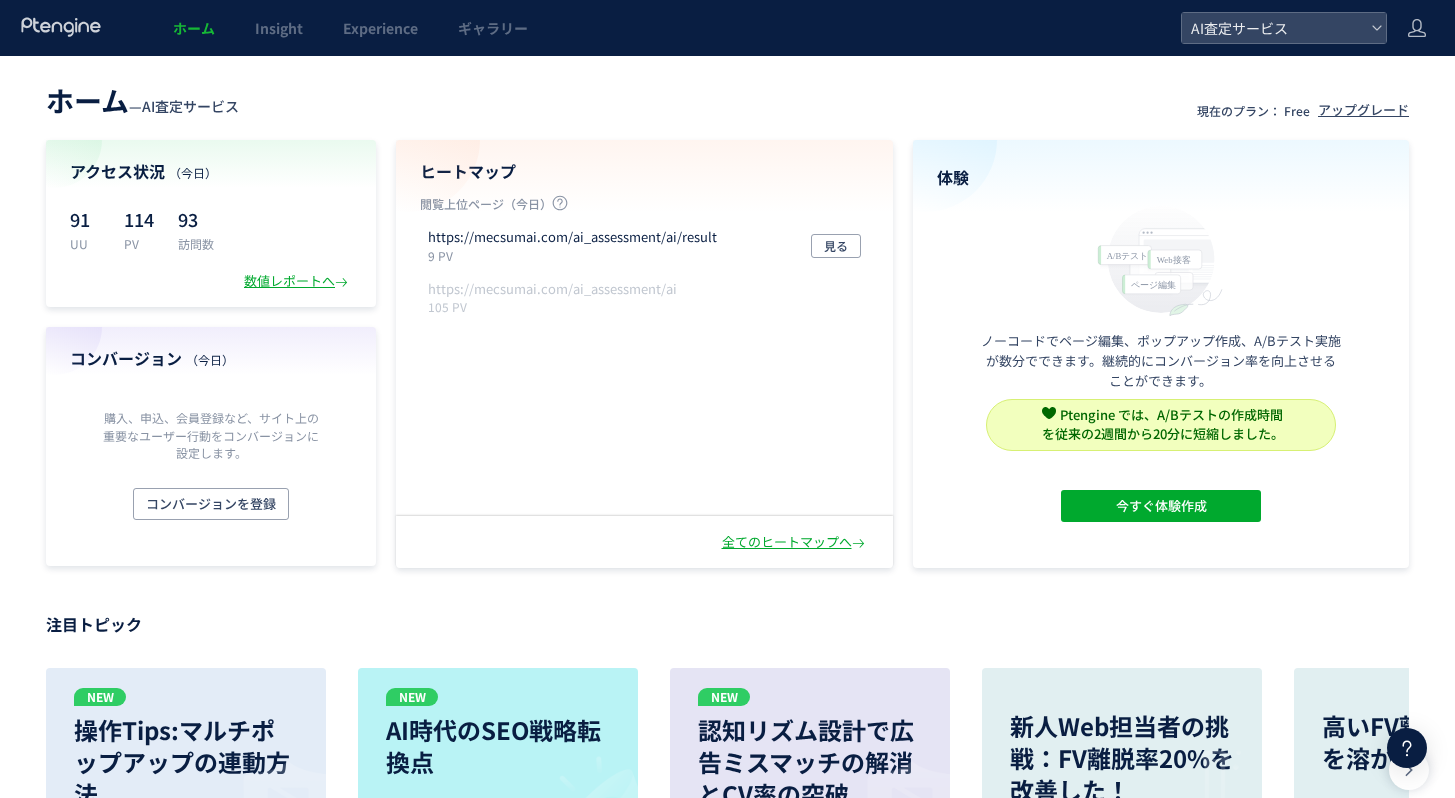 click on "ホーム  —  AI査定サービス 現在のプラン： Free アップグレード アクセス状況 （今日） 91 UU 114 PV 93 訪問数 数値レポートへ  コンバージョン （今日） 購入、申込、会員登録など、サイト上の重要なユーザー行動をコンバージョンに設定します。 コンバージョンを登録 ヒートマップ 閲覧上位ページ（今日）  https://mecsumai.com/ai_assessment/ai/result 9 PV 見る https://mecsumai.com/ai_assessment/ai 105 PV アップグレードして全てのヒートマップを閲覧可能に アップグレード 全てのヒートマップへ  体験 ノーコードでページ編集、ポップアップ作成、A/Bテスト実施が数分でできます。継続的にコンバージョン率を向上させることができます。 Ptengine では、A/Bテストの作成時間 を従来の2週間から20分に短縮しました。 Ptengineでは既に18,000以上の体験 が作成されています。 詳細 詳細" 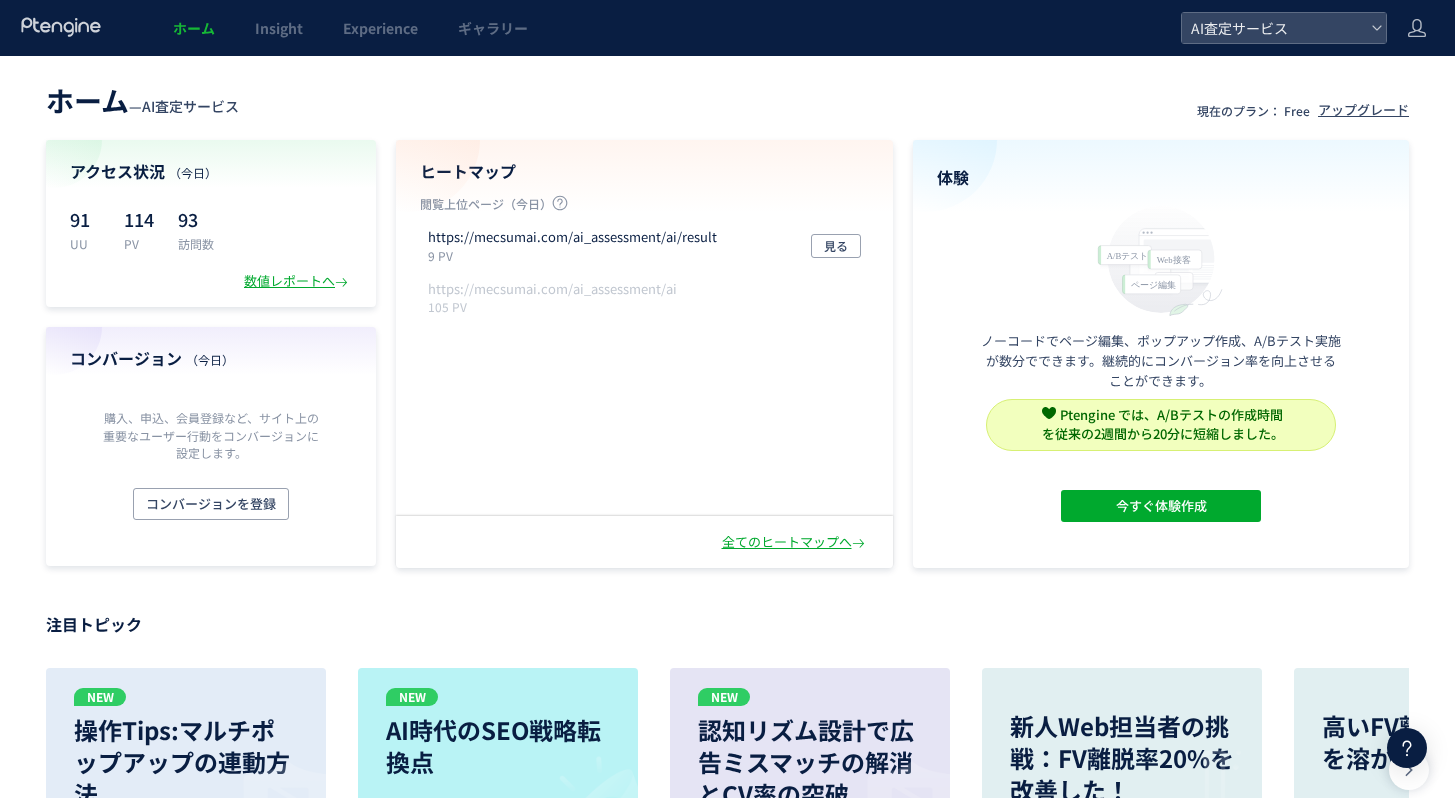 scroll, scrollTop: 0, scrollLeft: 0, axis: both 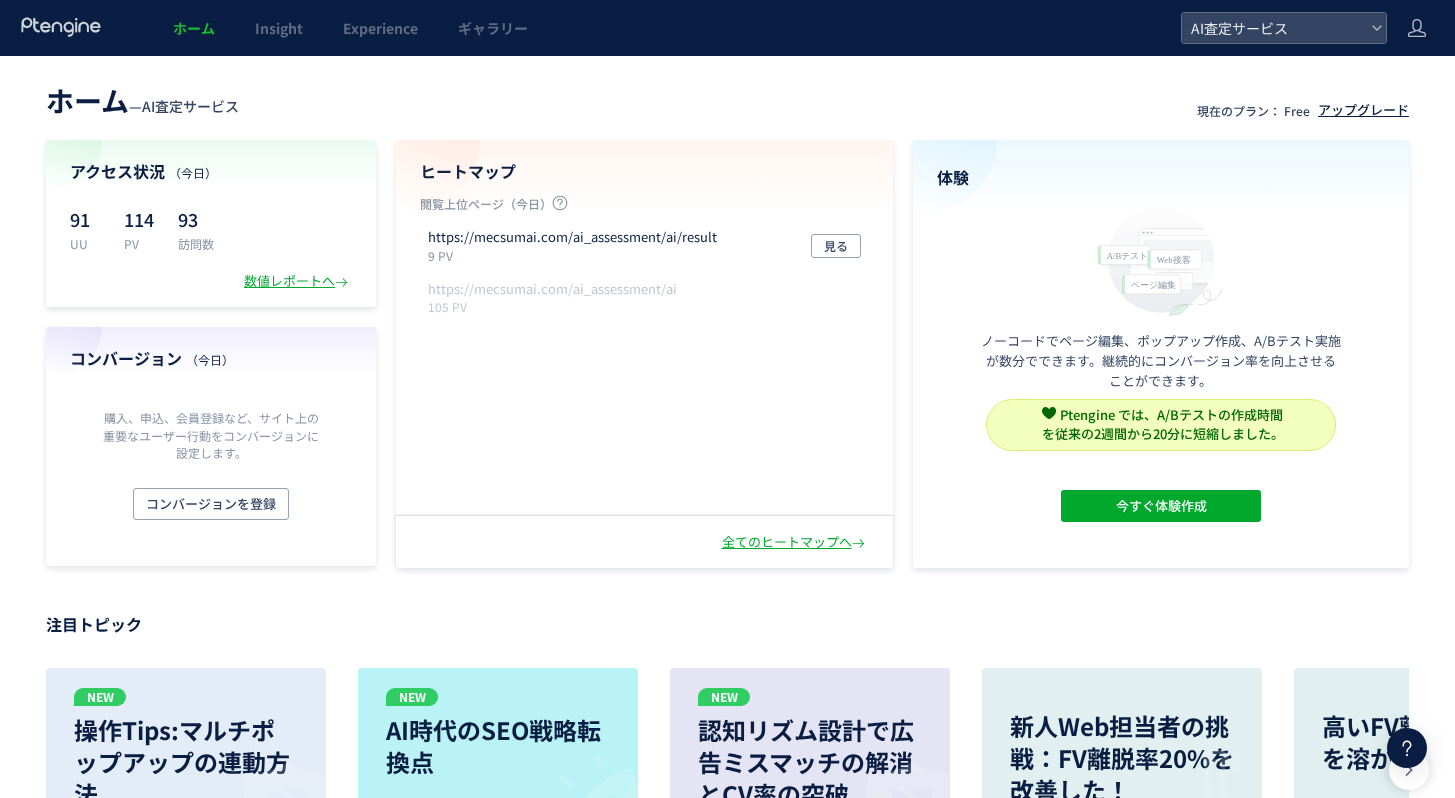 click on "アップグレード" at bounding box center (1363, 110) 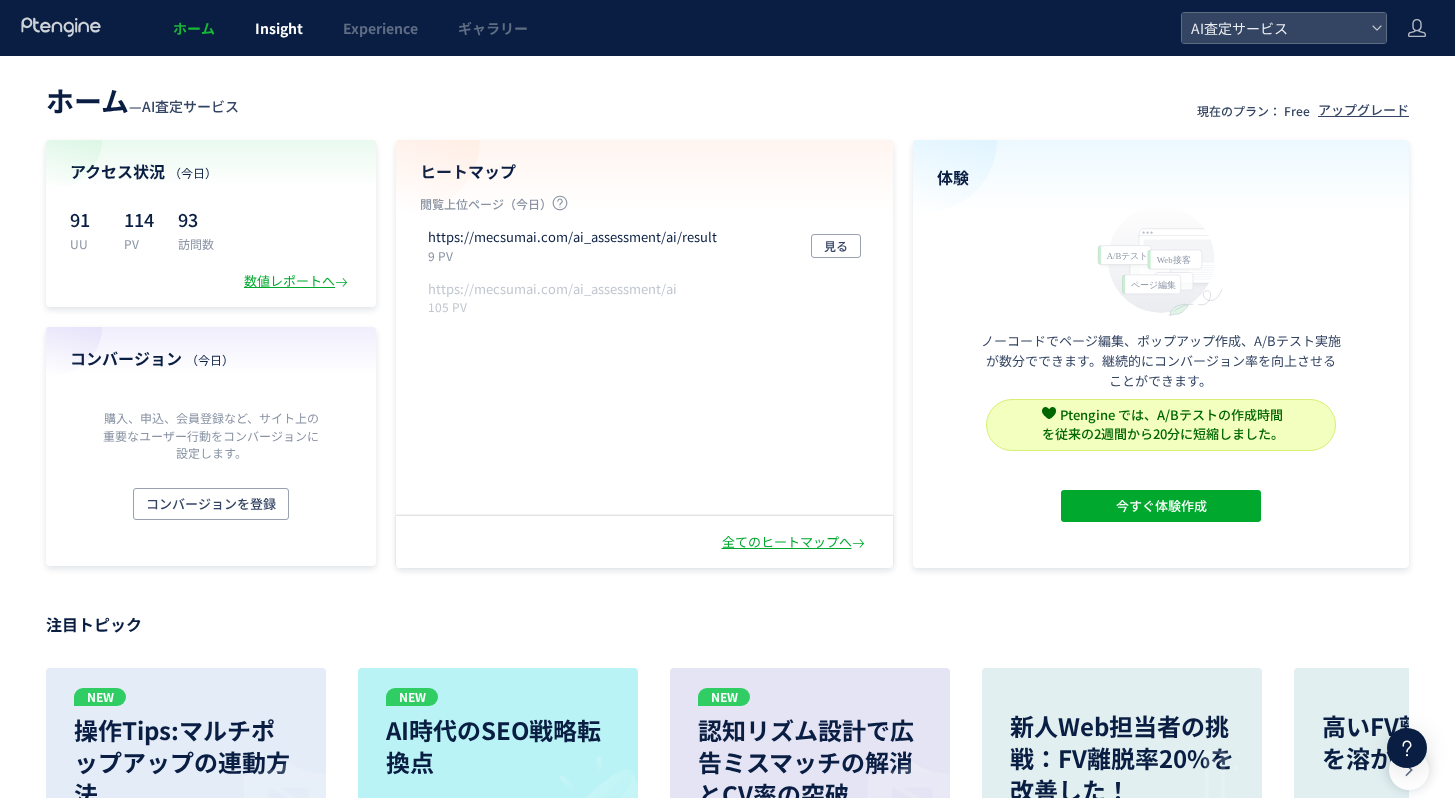 click on "Insight" at bounding box center [279, 28] 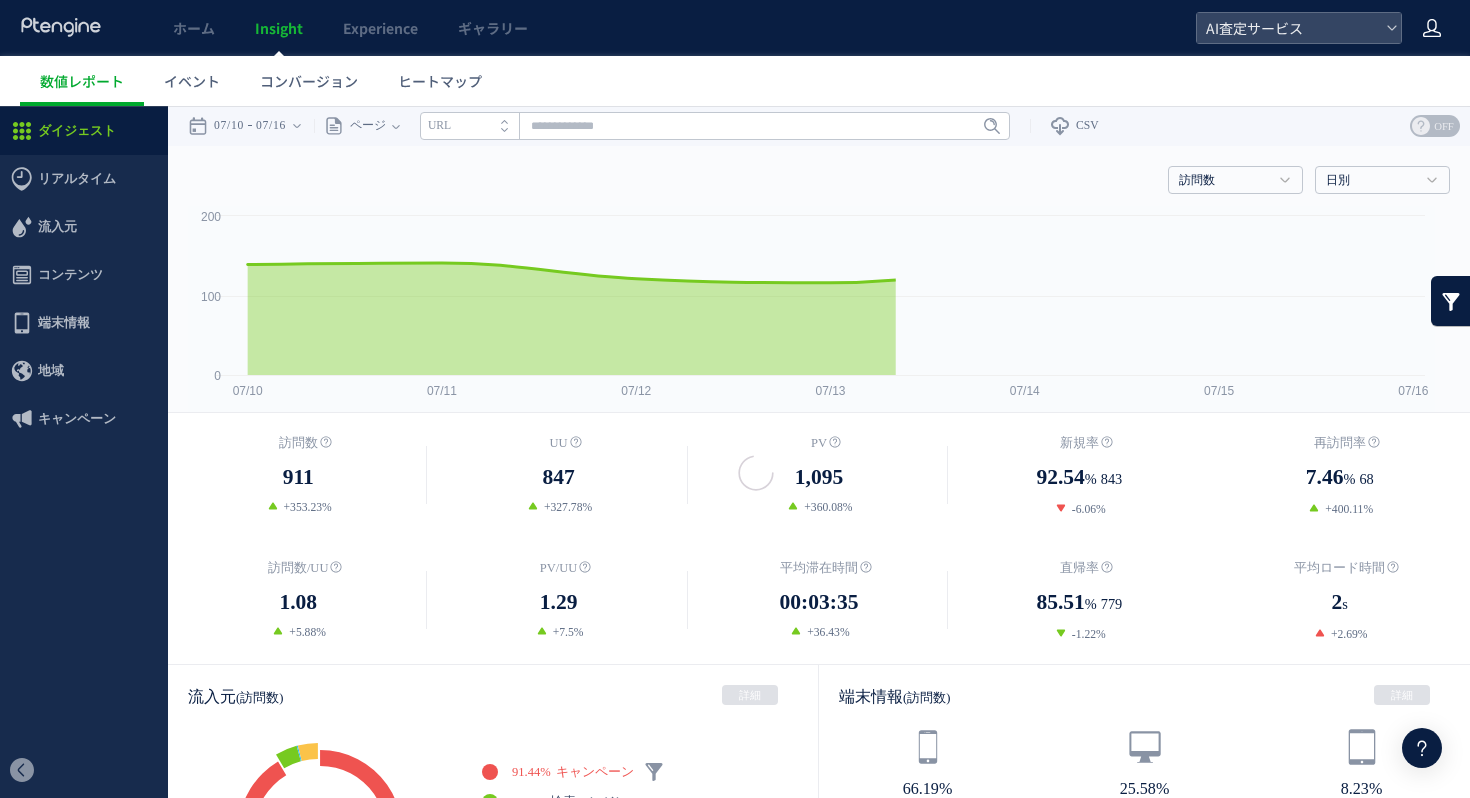 click 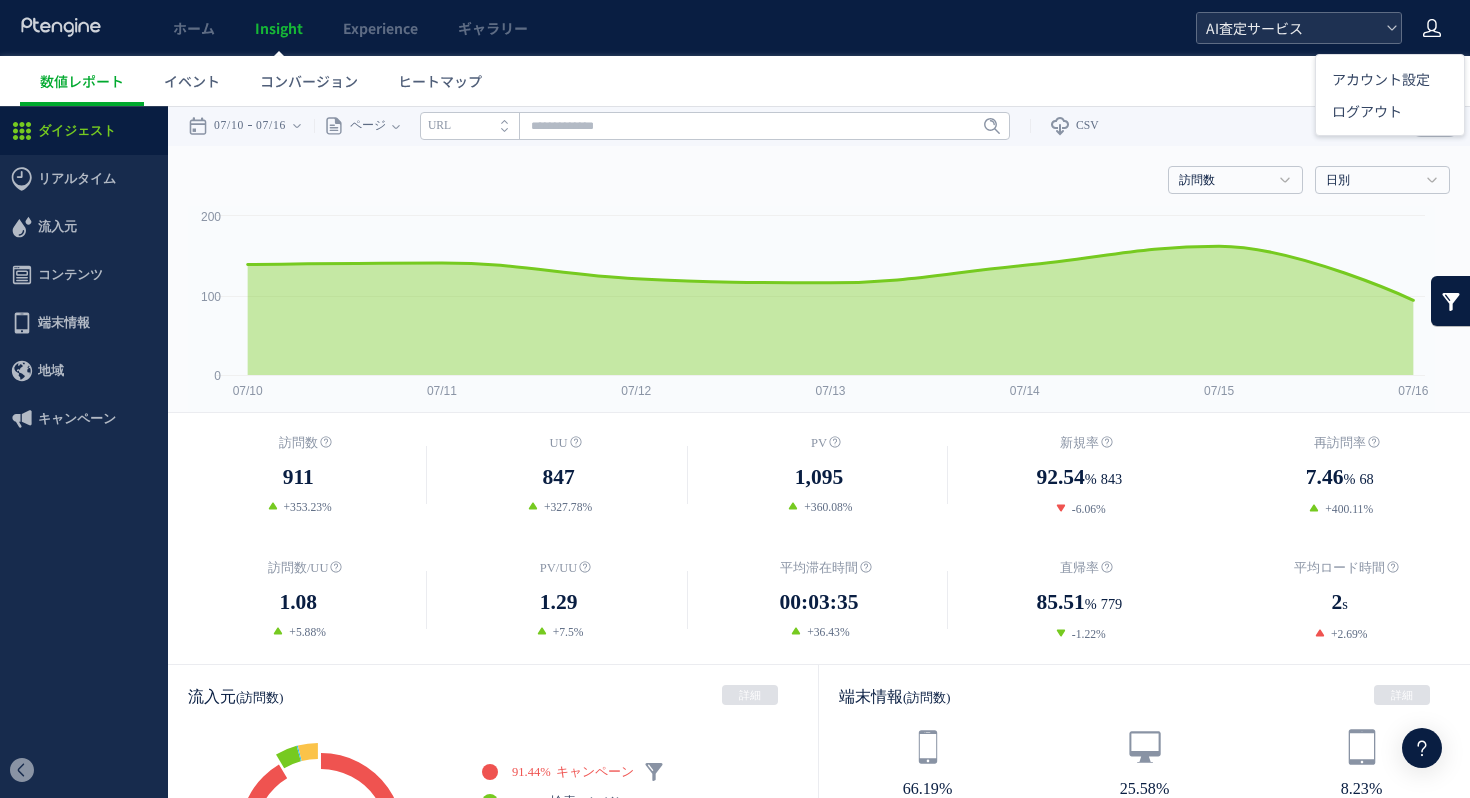 click on "AI査定サービス" at bounding box center [1289, 28] 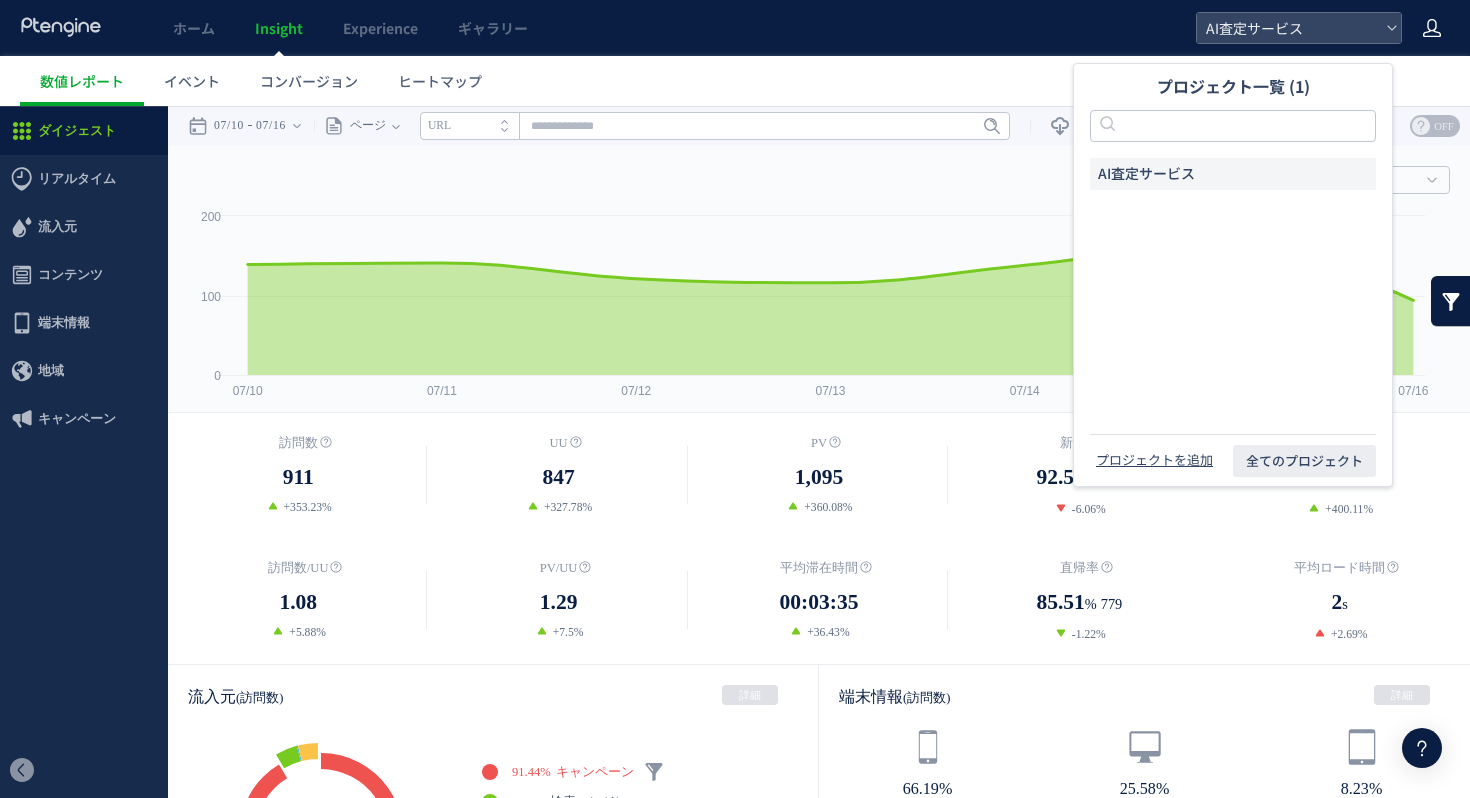 click 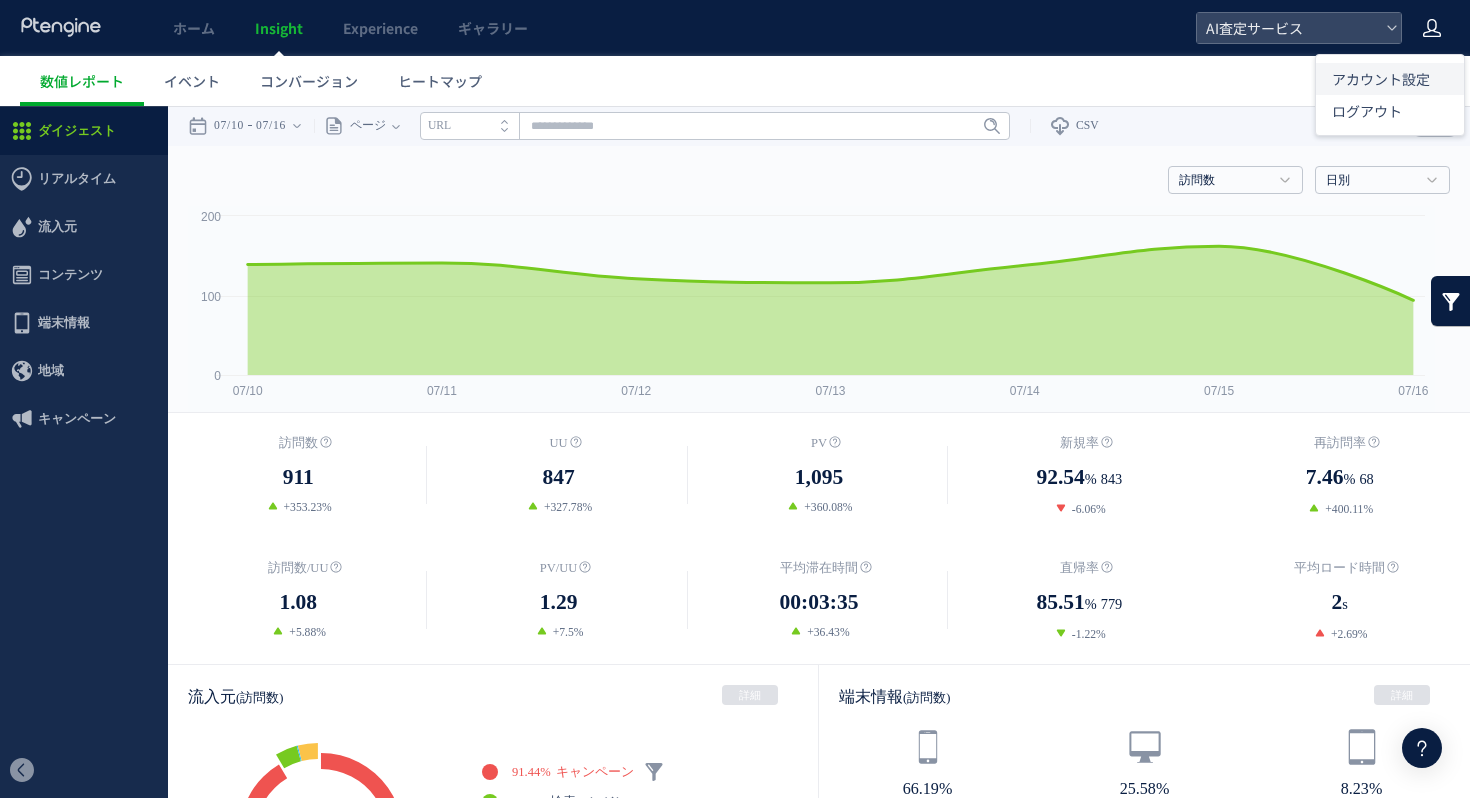 click on "アカウント設定" at bounding box center [1381, 79] 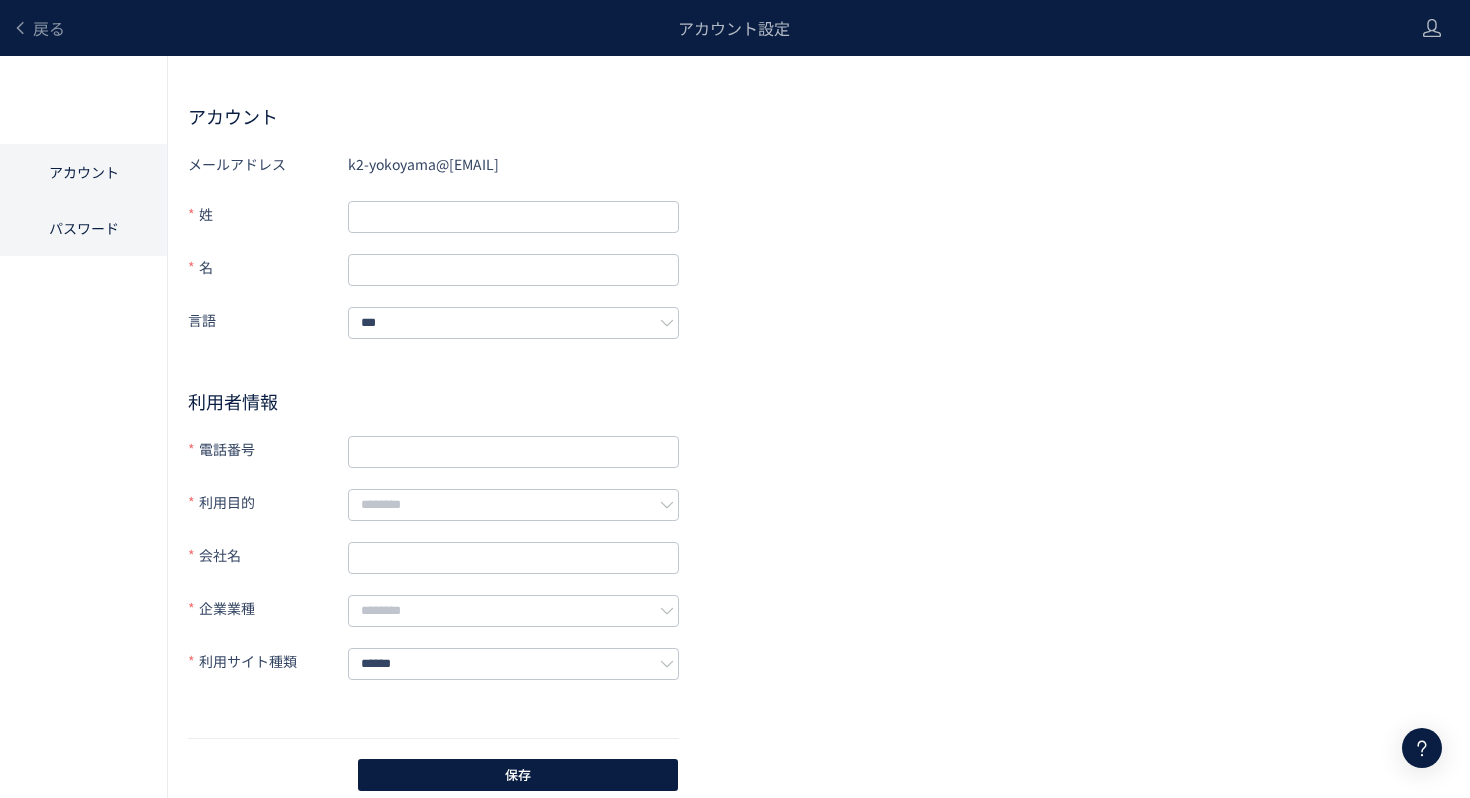 click on "パスワード" 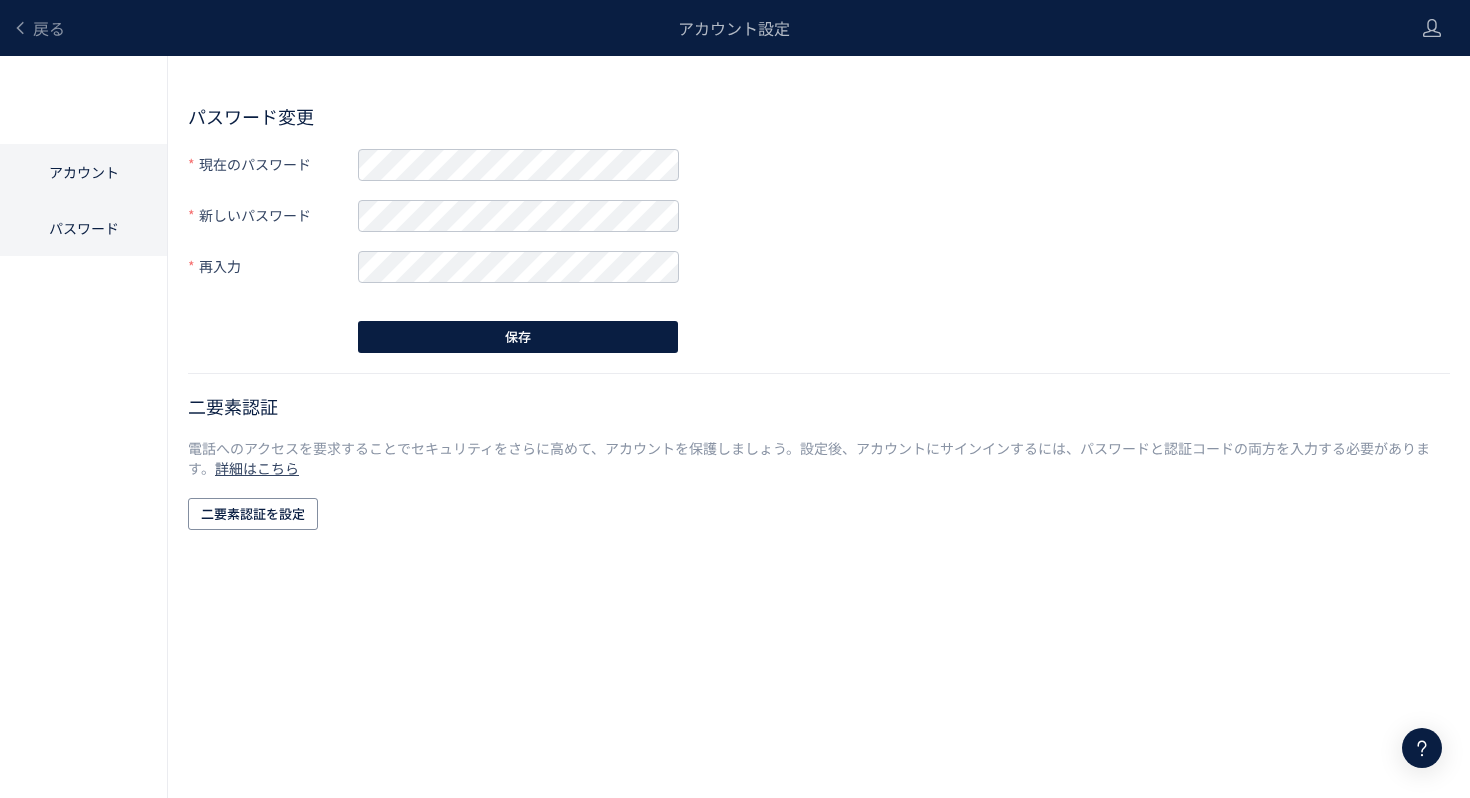 click on "アカウント" 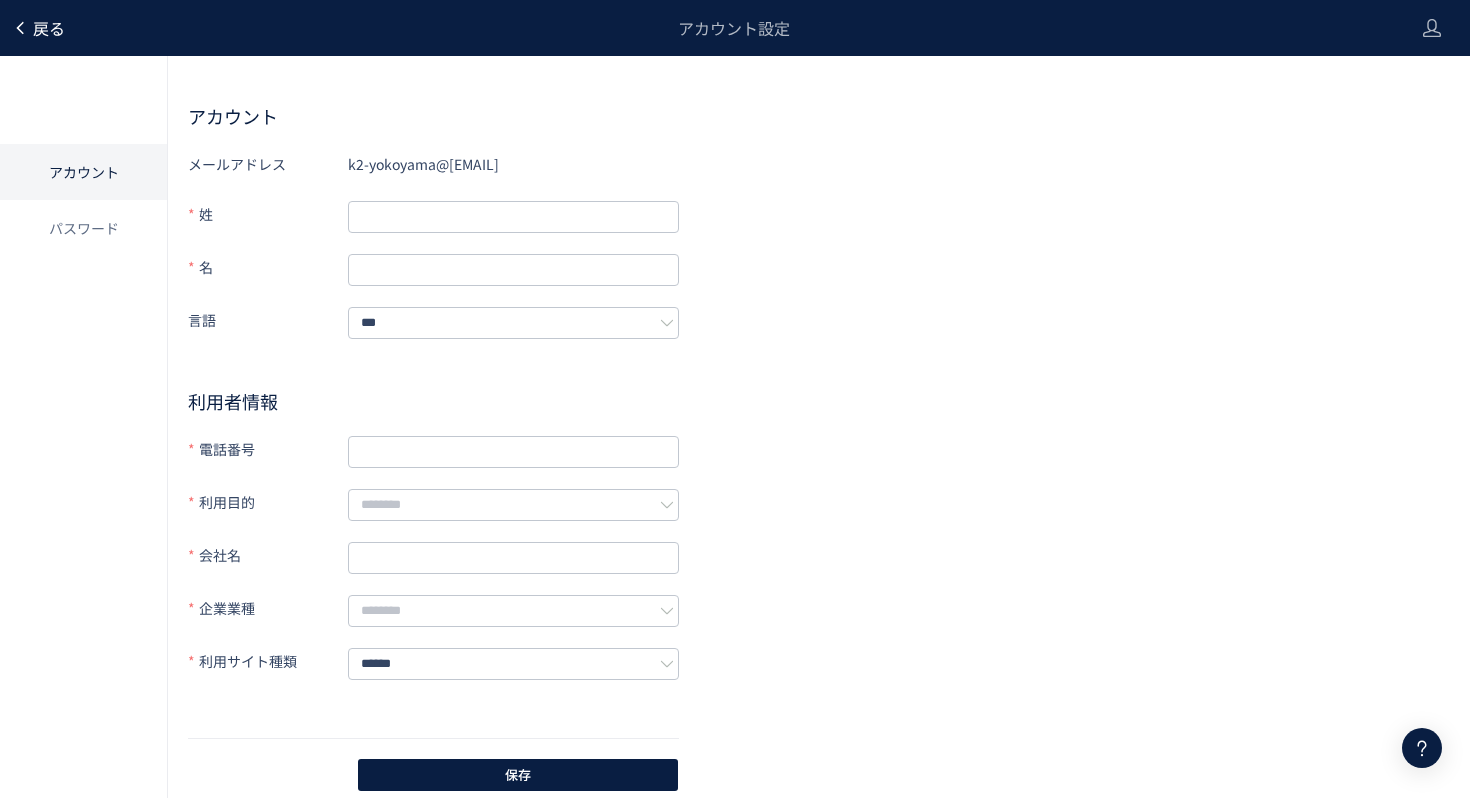 click on "戻る" at bounding box center (38, 28) 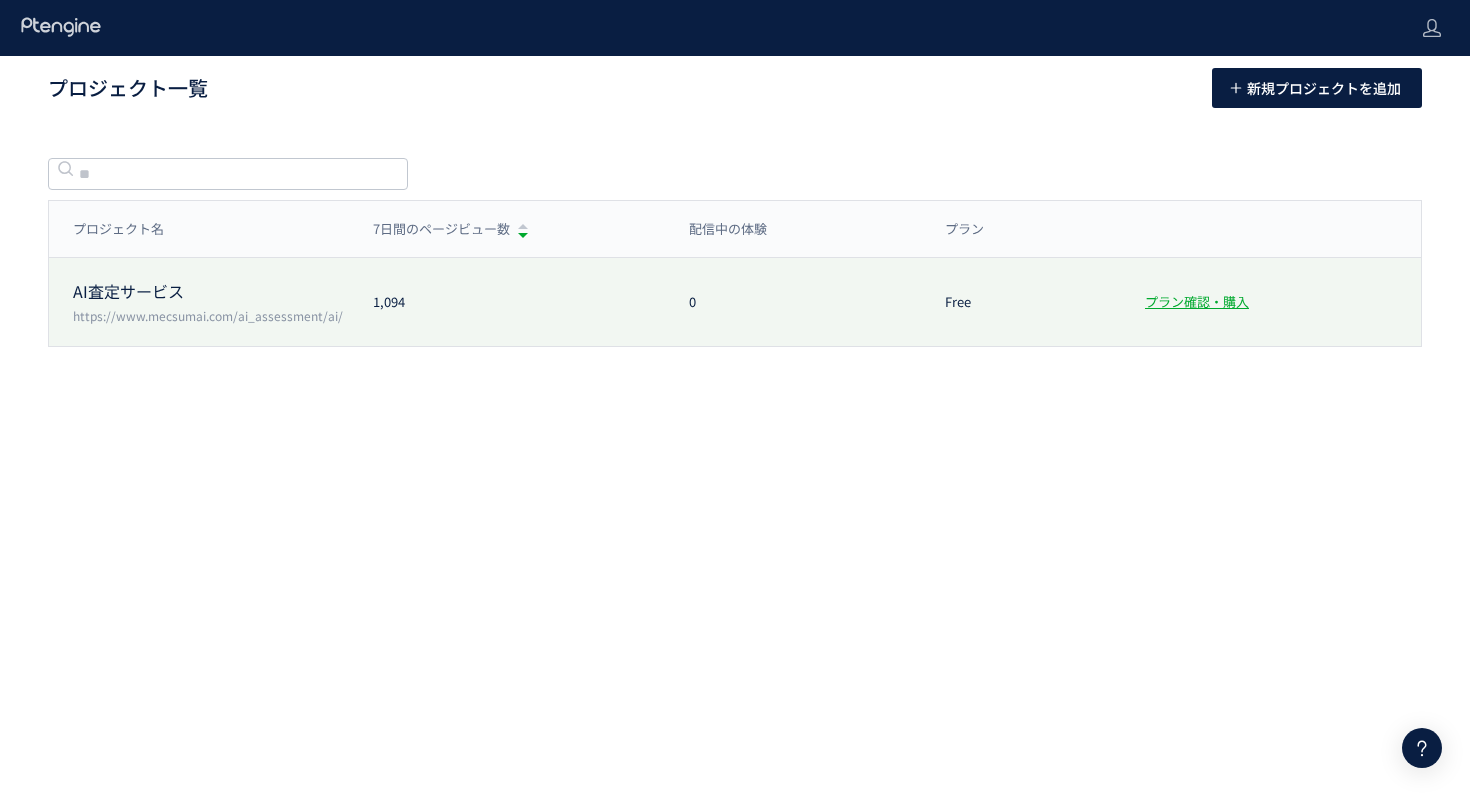 click on "AI査定サービス https://www.mecsumai.com/ai_assessment/ai/ 1,094 0 Free プラン確認・購入" 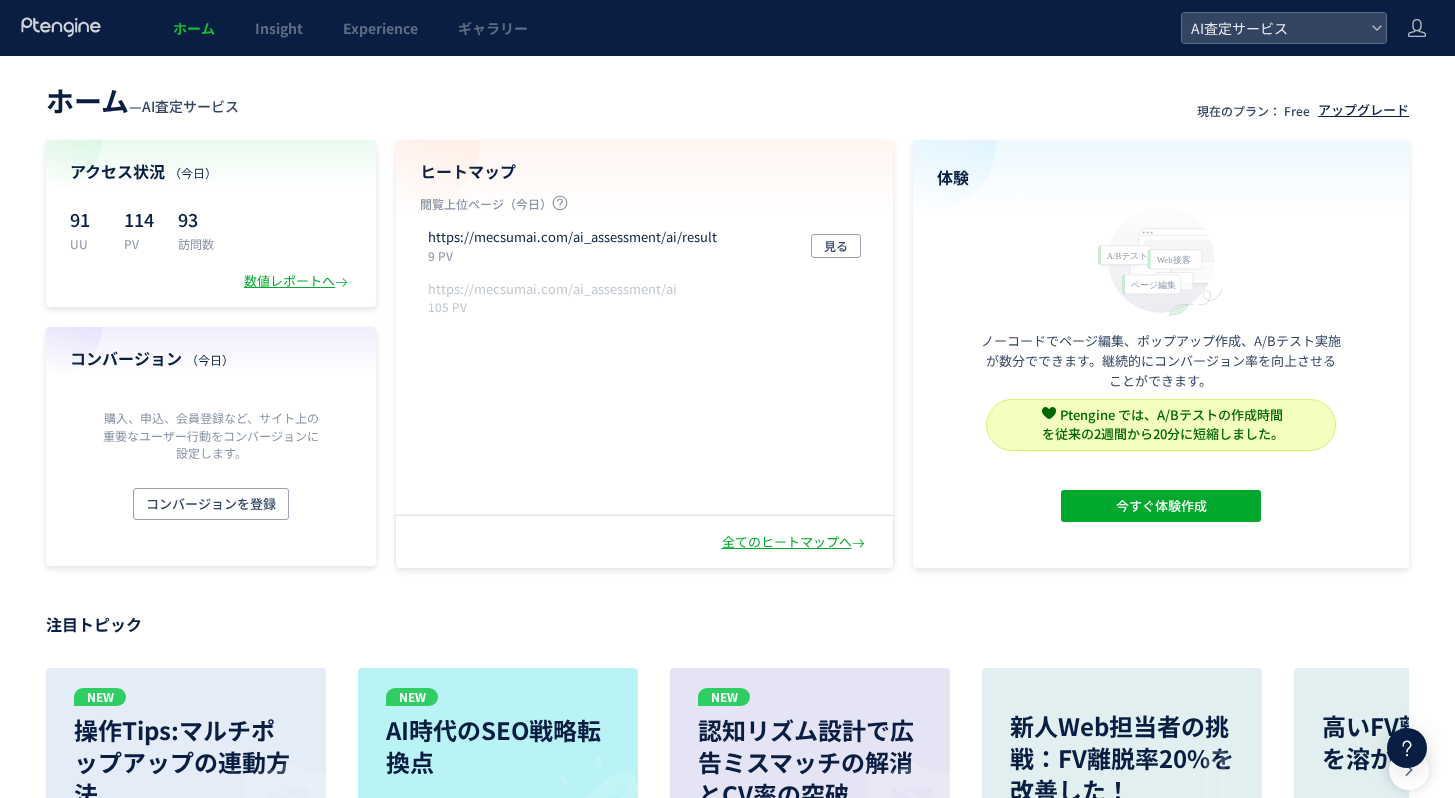 click on "アップグレード" at bounding box center [1363, 110] 